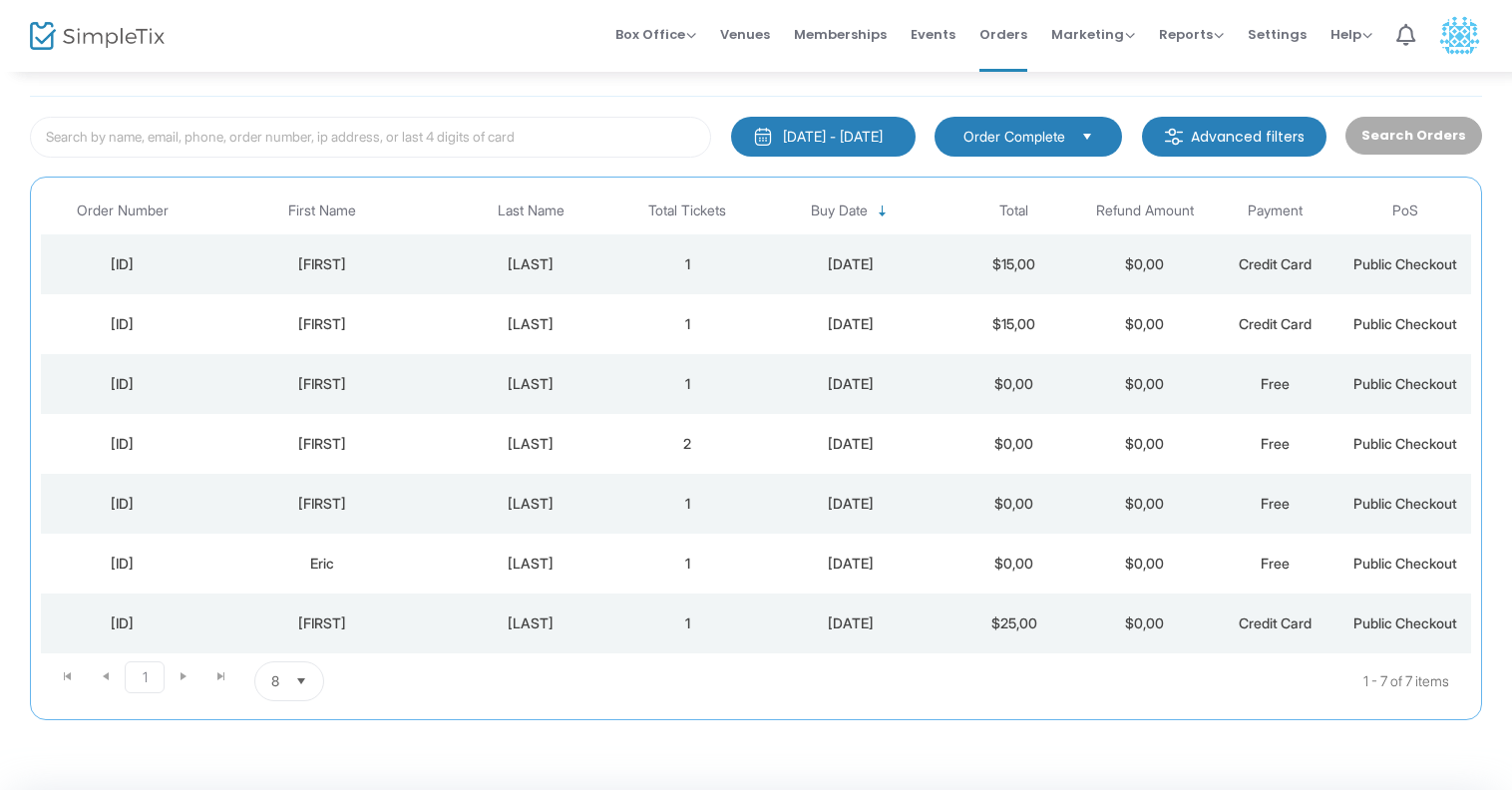 scroll, scrollTop: 0, scrollLeft: 0, axis: both 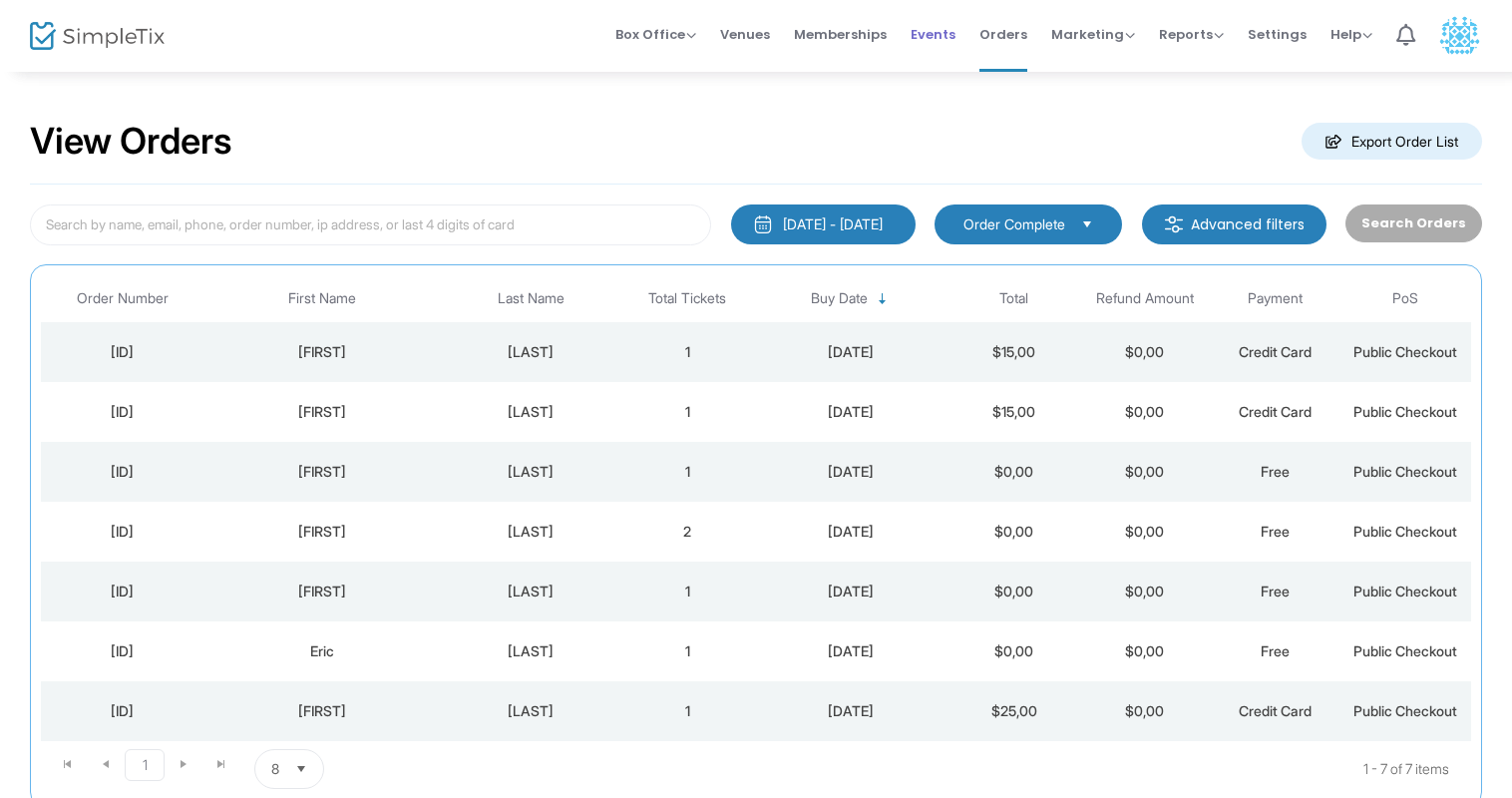 click on "Events" at bounding box center [933, 34] 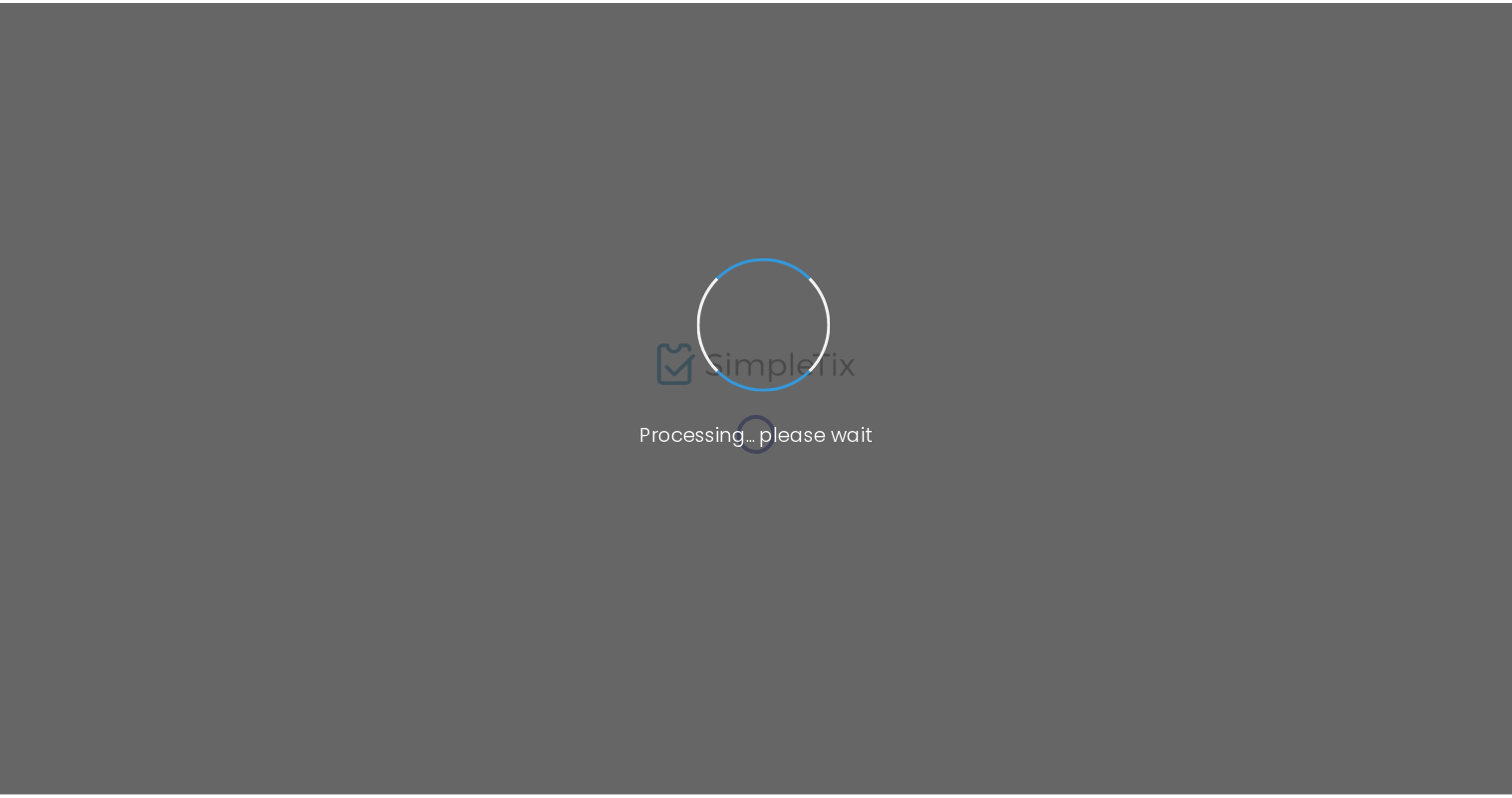 scroll, scrollTop: 0, scrollLeft: 0, axis: both 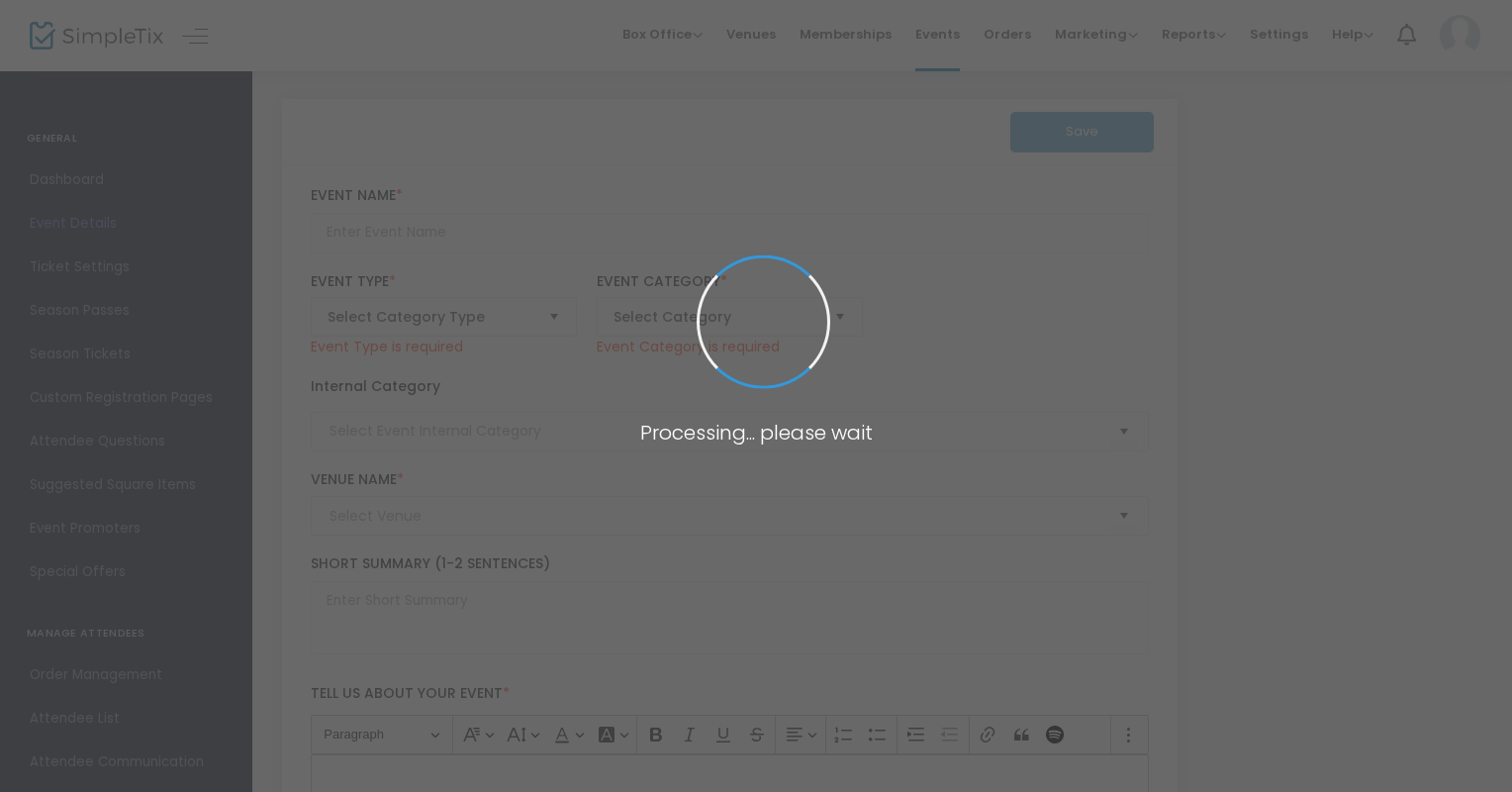 type on "Présentation de la saison culturelle 25-26" 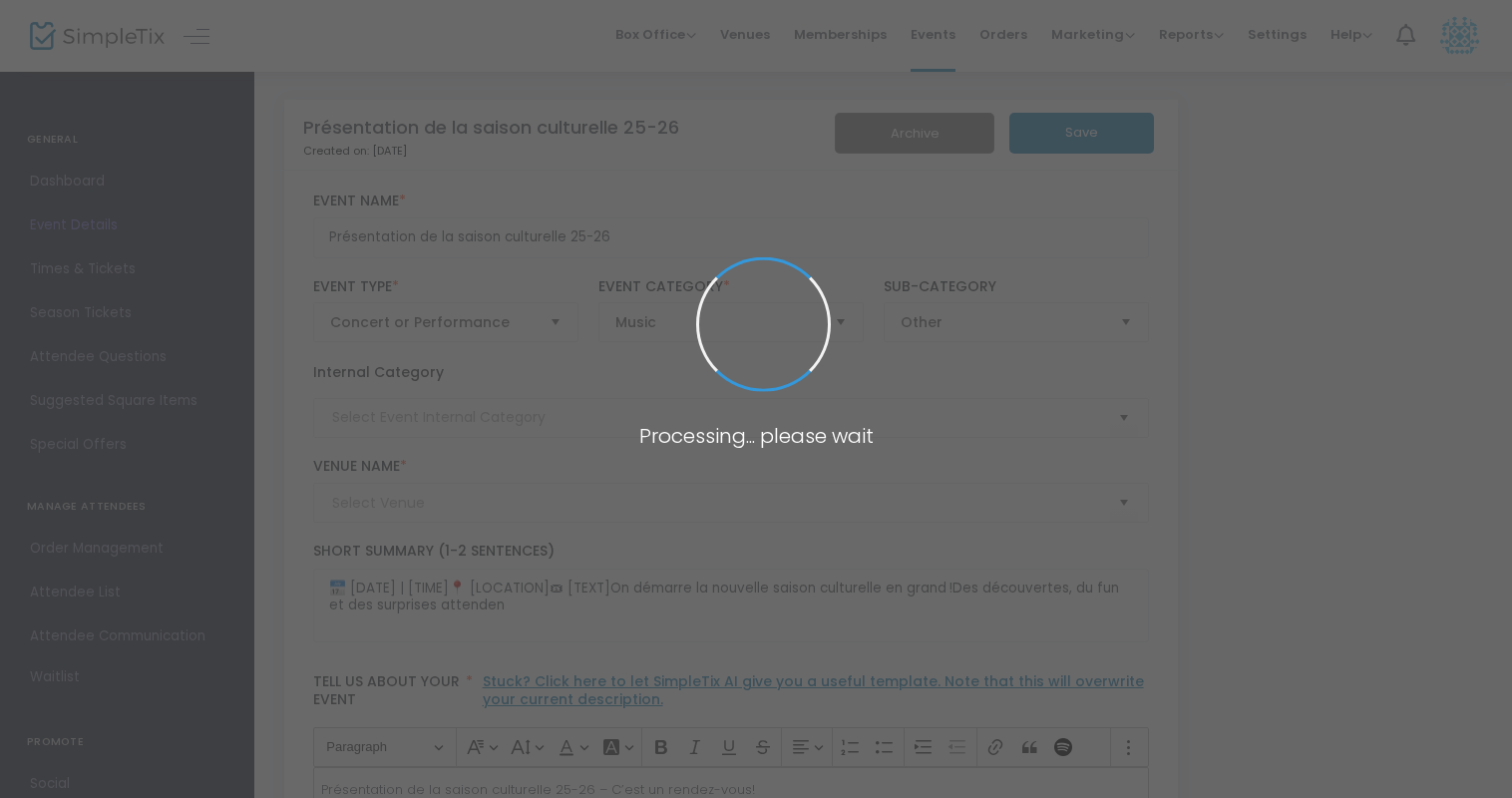 type on "The Grande event centre" 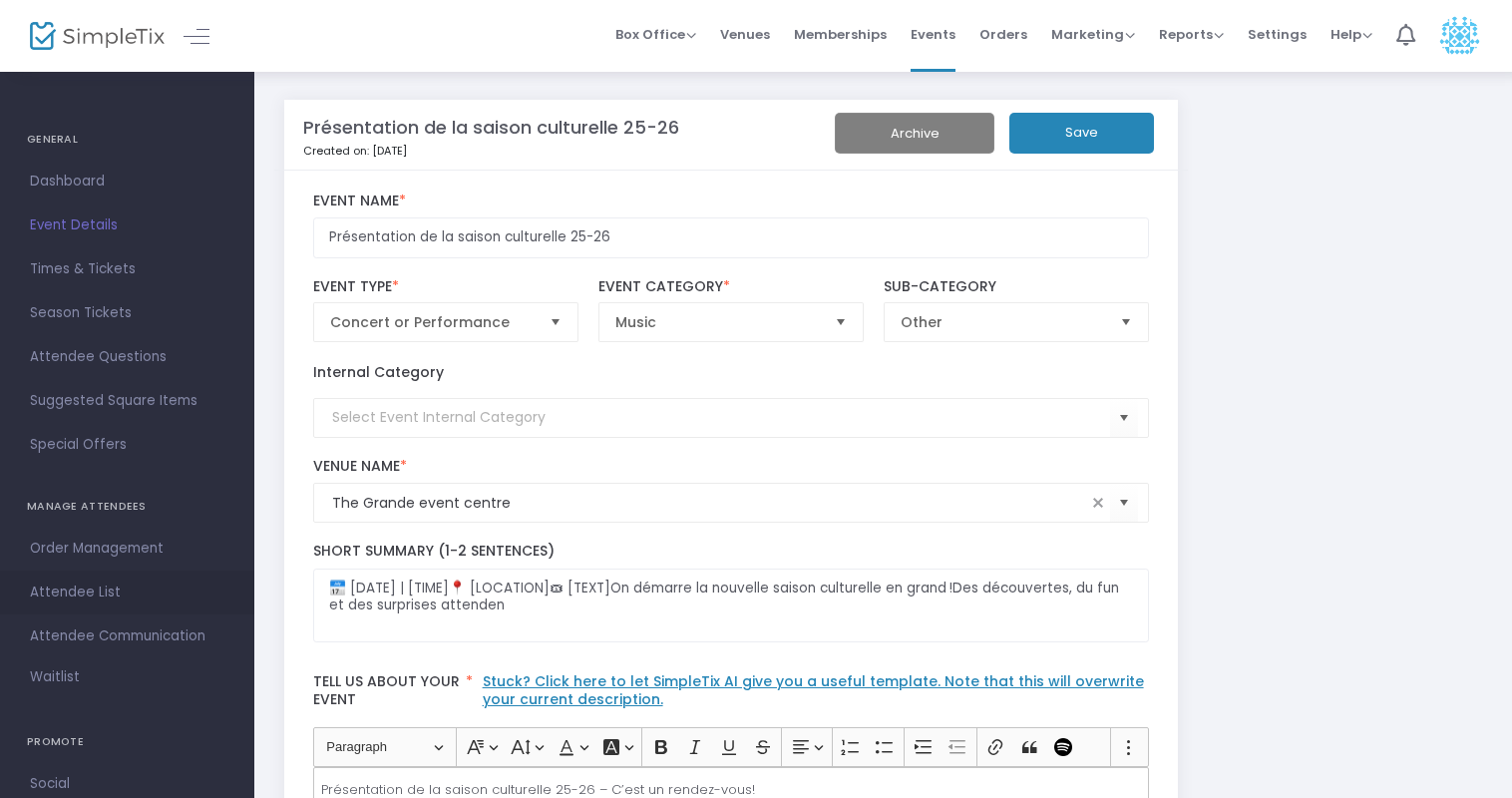 click on "Attendee List" at bounding box center (127, 593) 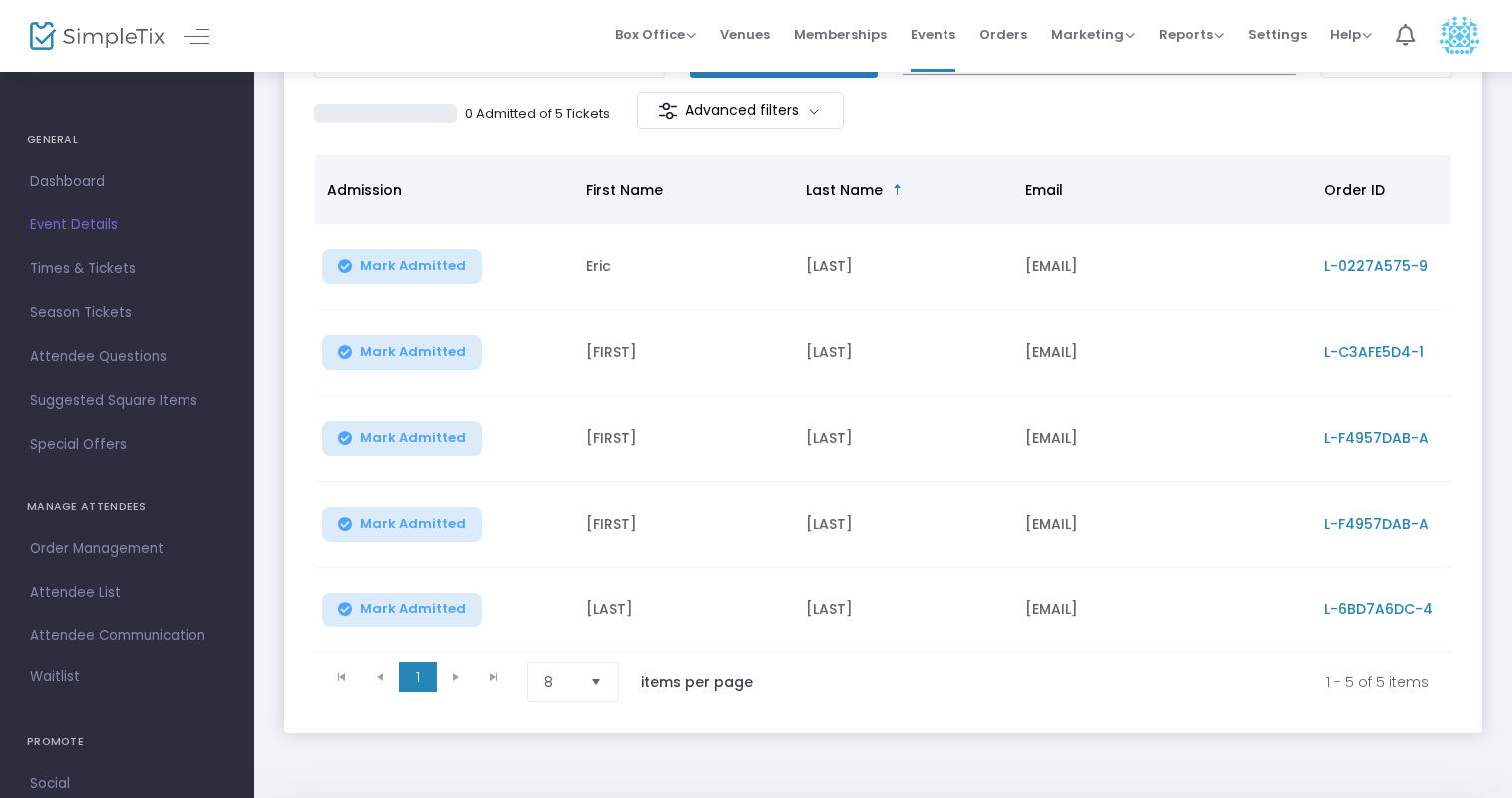 scroll, scrollTop: 172, scrollLeft: 0, axis: vertical 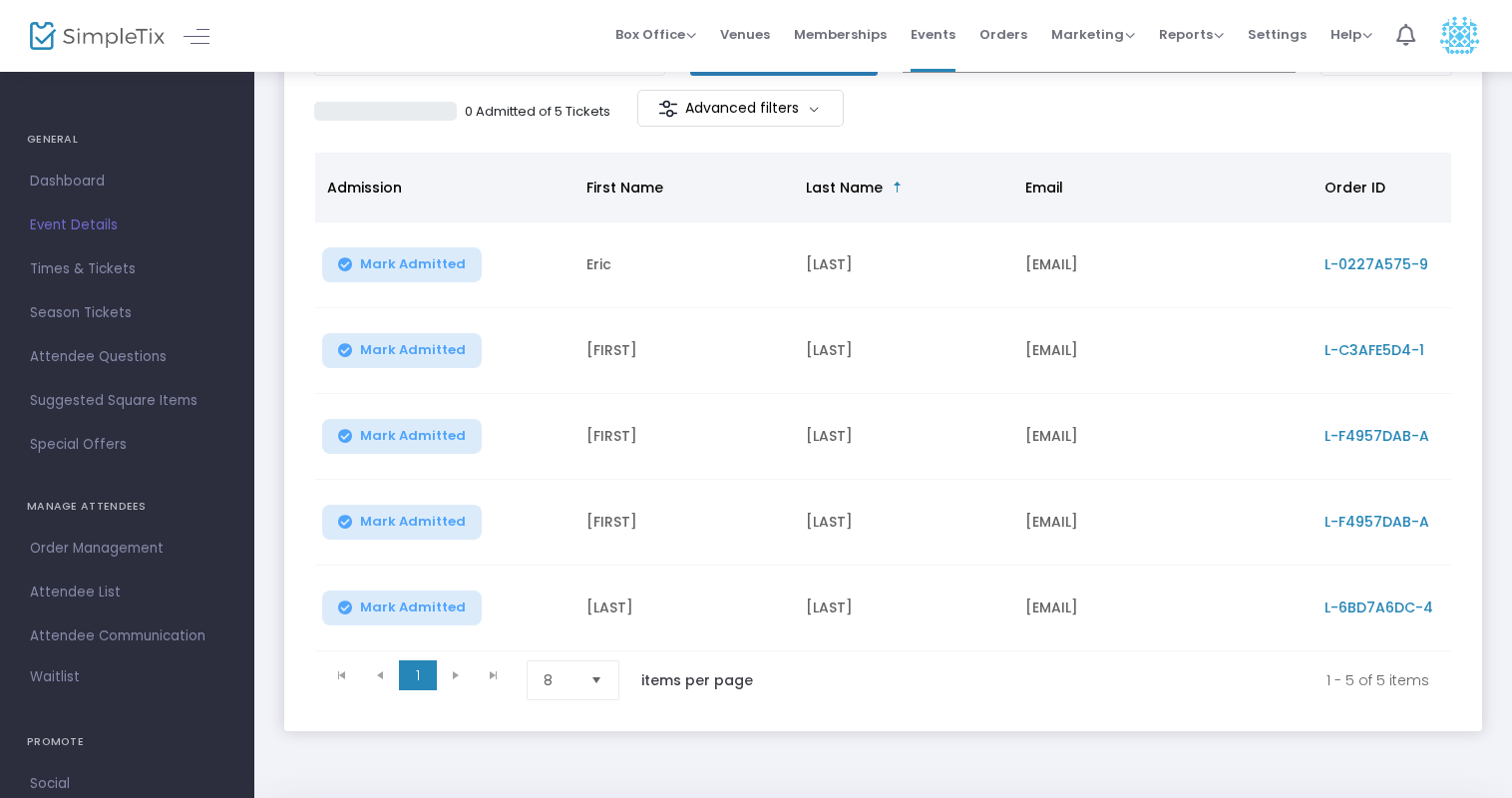 click 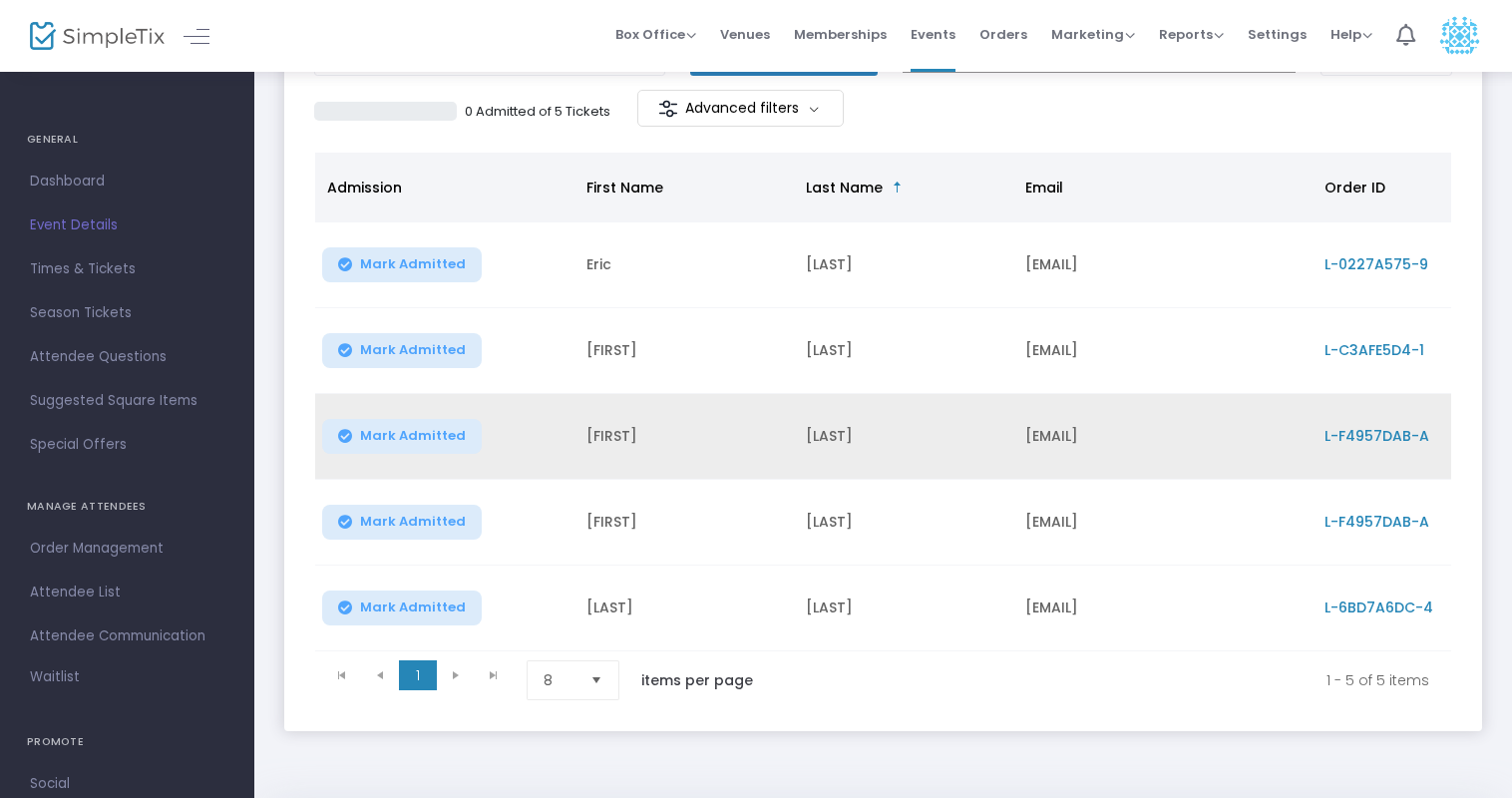 scroll, scrollTop: 0, scrollLeft: 0, axis: both 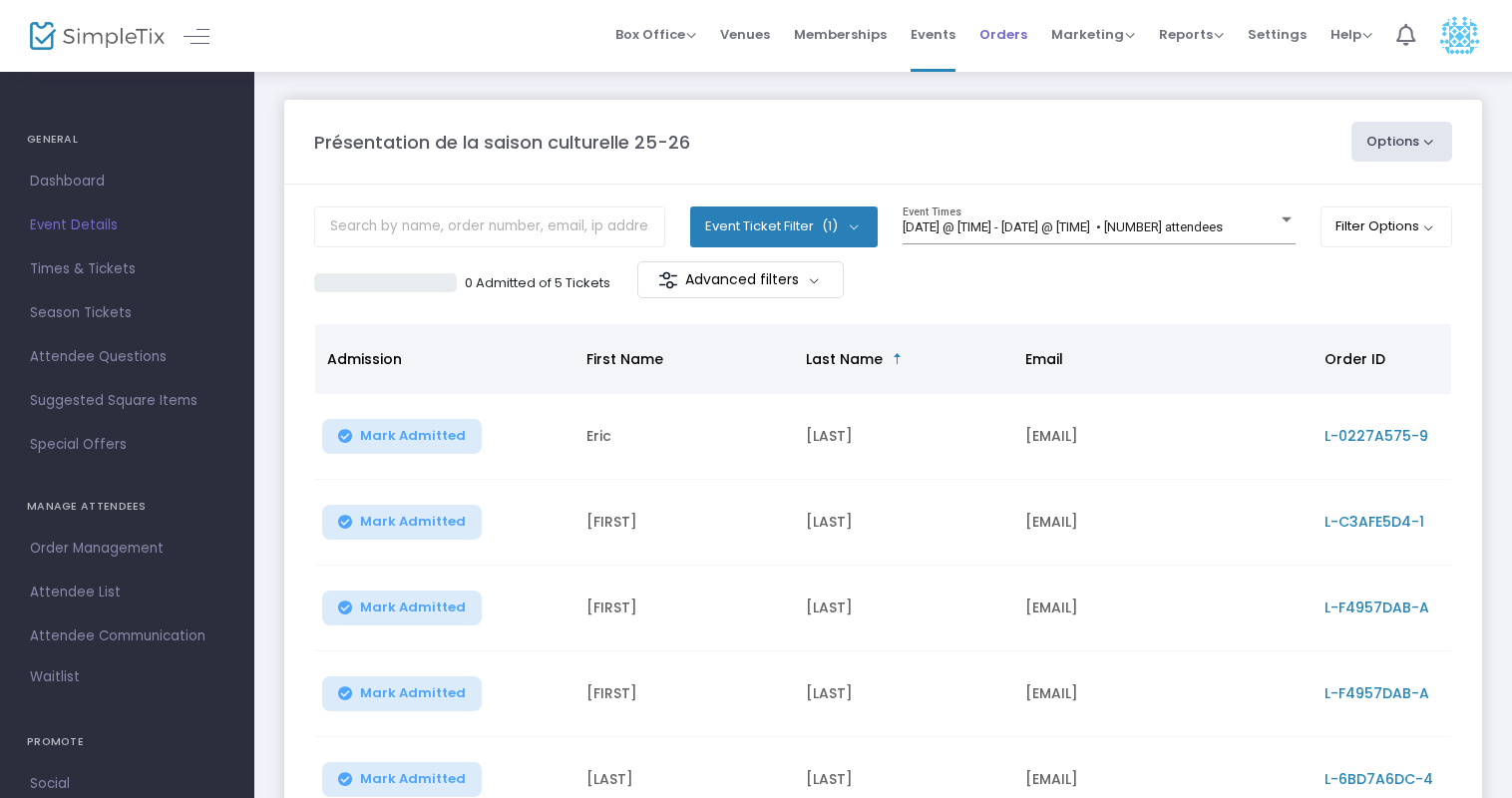 click on "Orders" at bounding box center (1003, 34) 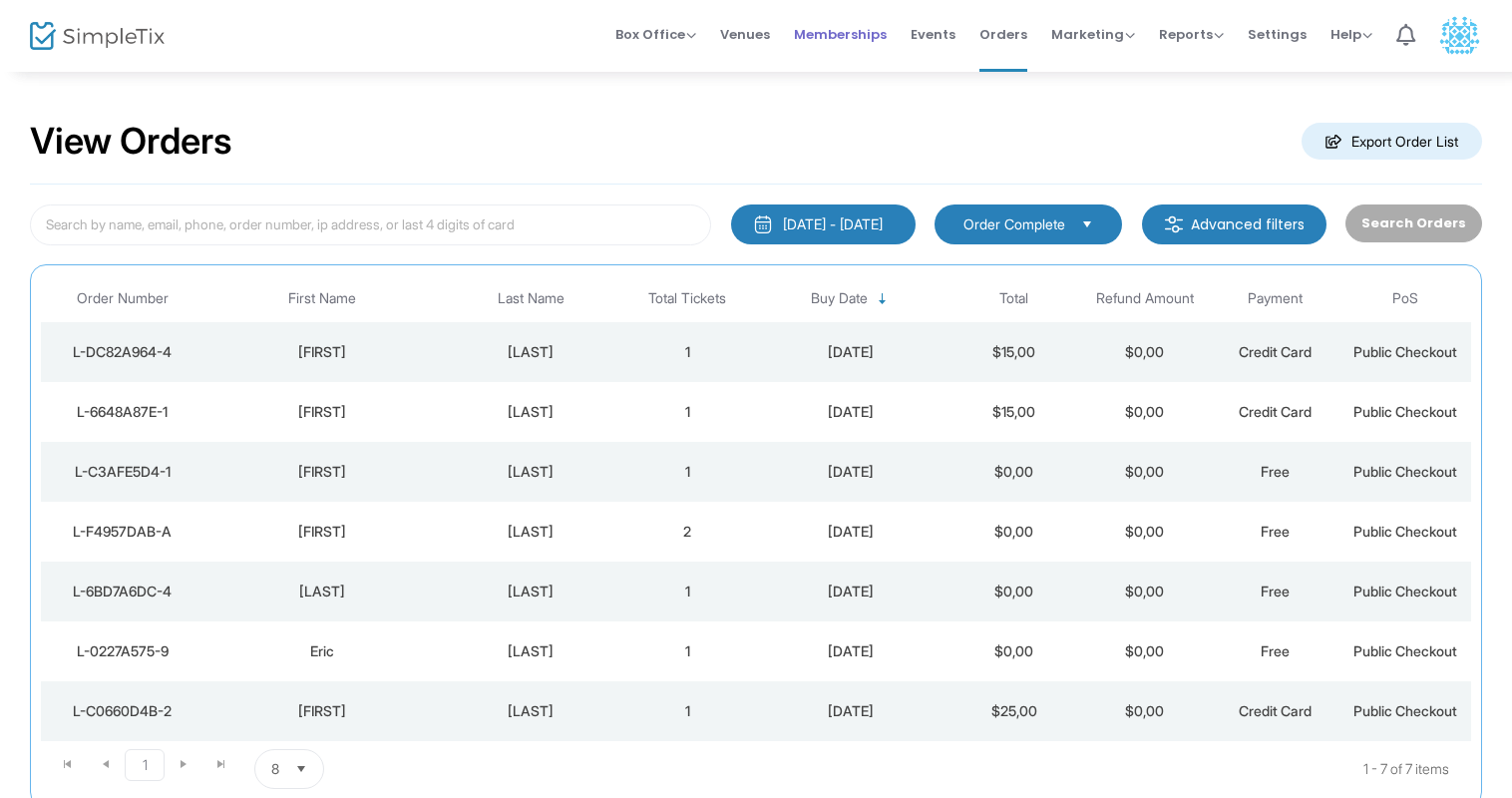 click on "Memberships" at bounding box center (840, 34) 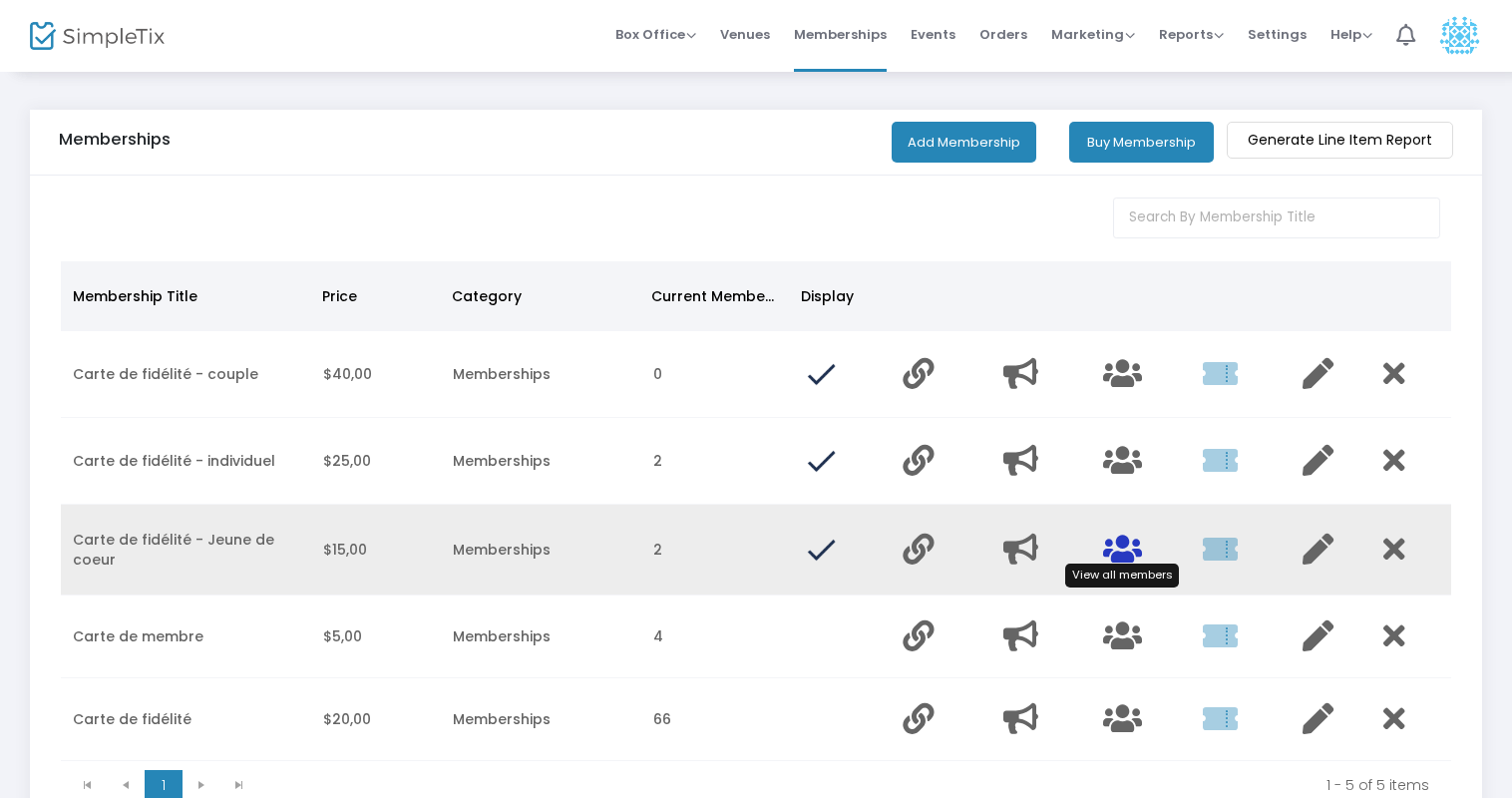 click 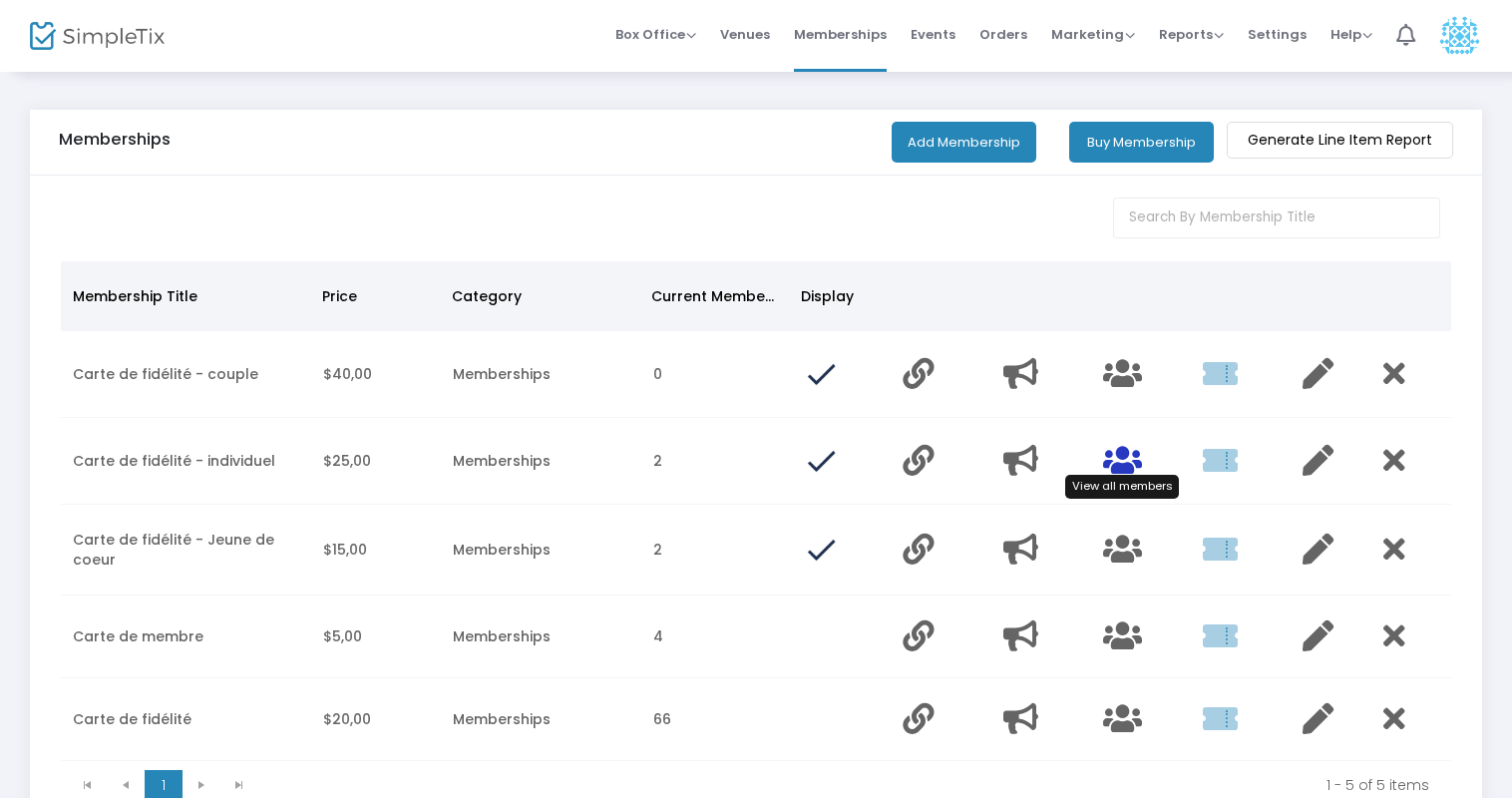 click 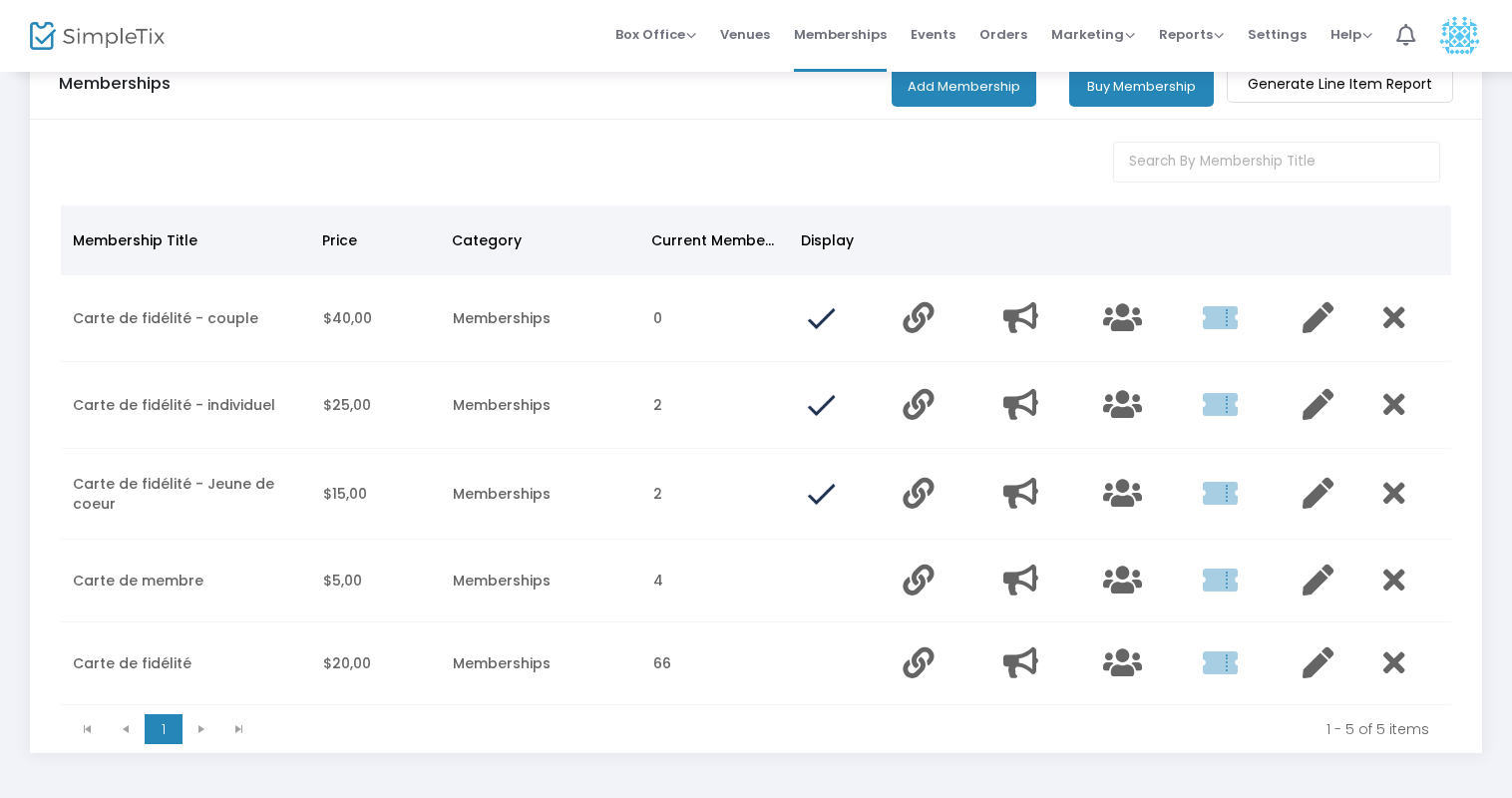 scroll, scrollTop: 0, scrollLeft: 0, axis: both 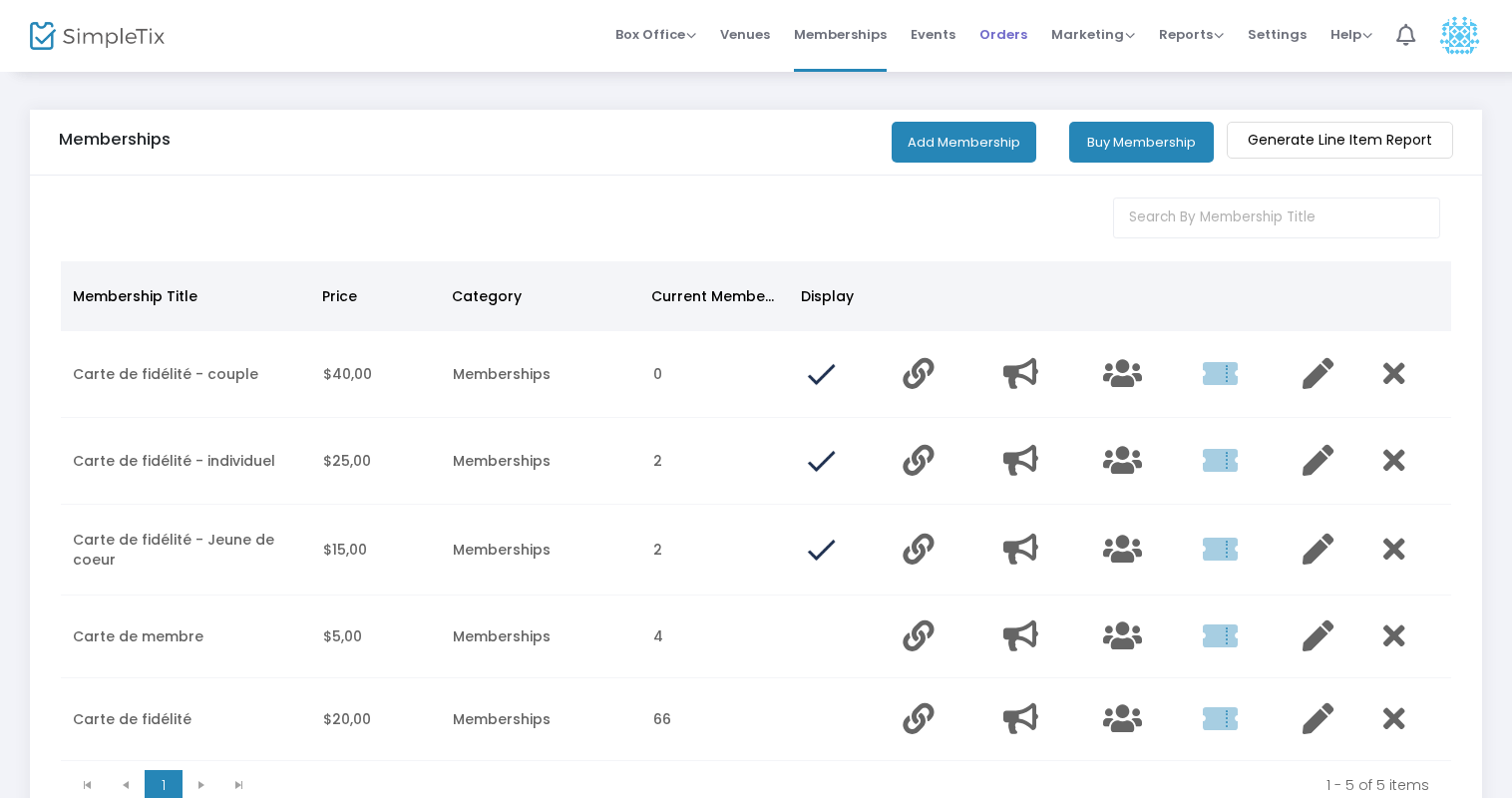 click on "Orders" at bounding box center [1003, 34] 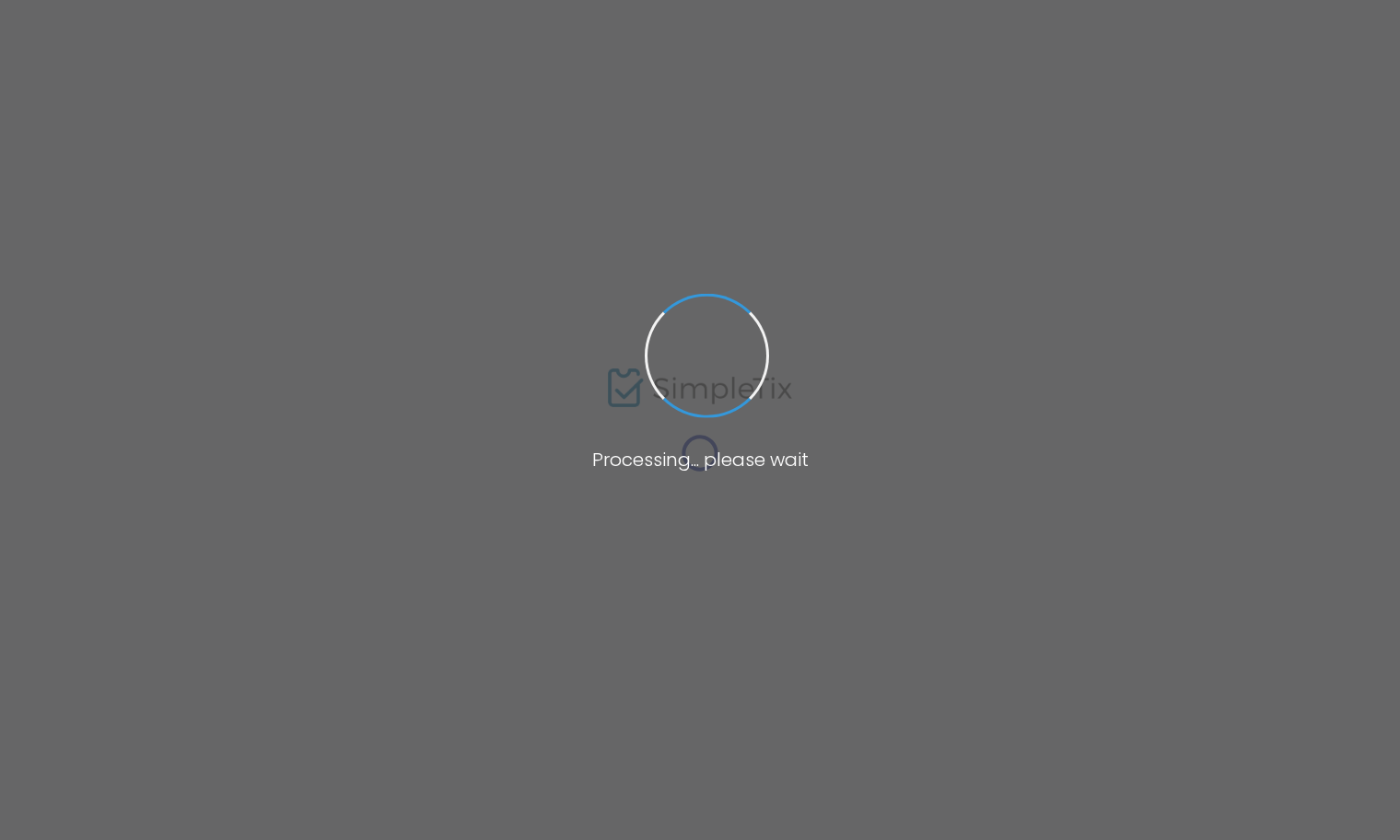 scroll, scrollTop: 0, scrollLeft: 0, axis: both 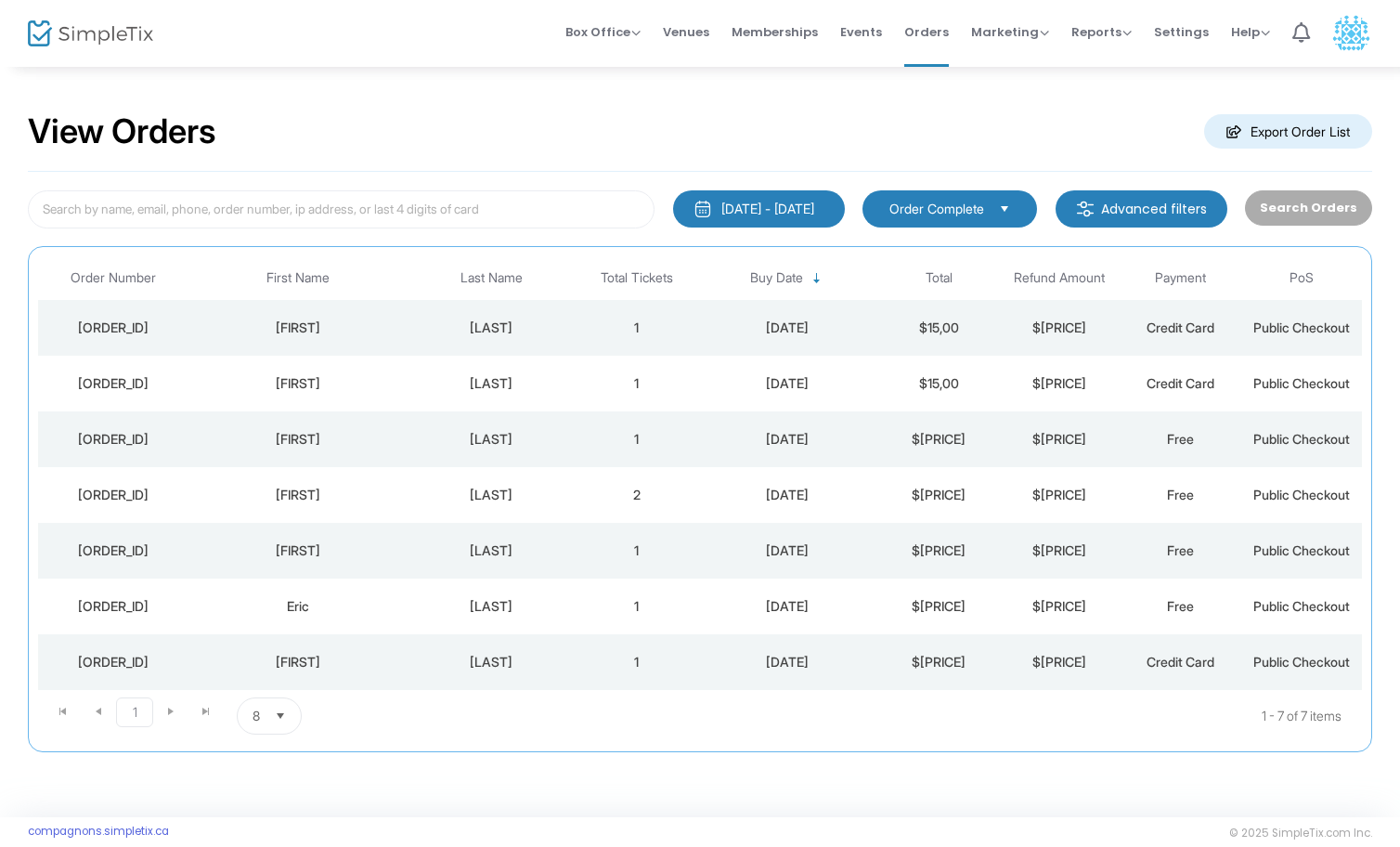 click on "[ORDER_ID]" 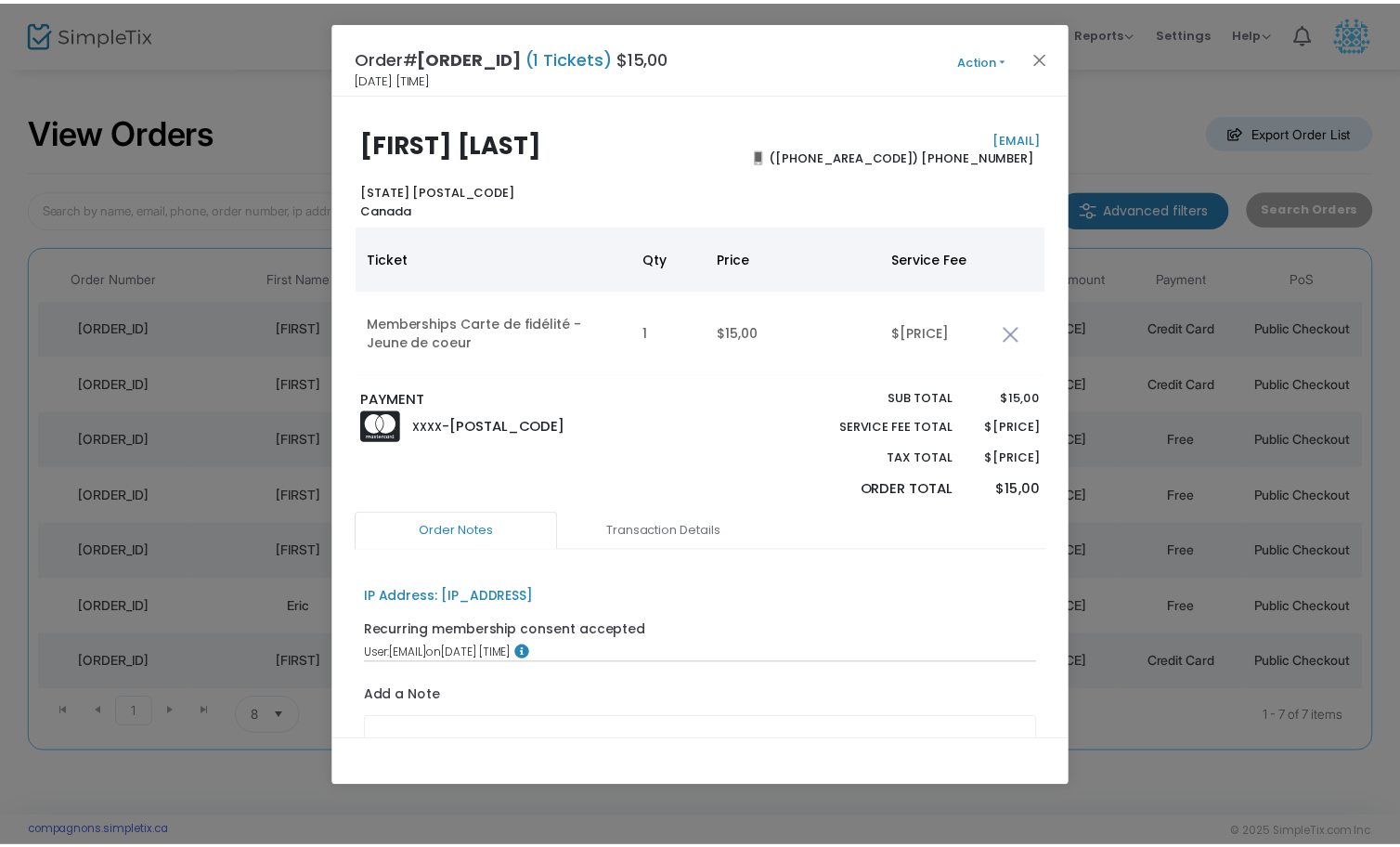 scroll, scrollTop: 163, scrollLeft: 0, axis: vertical 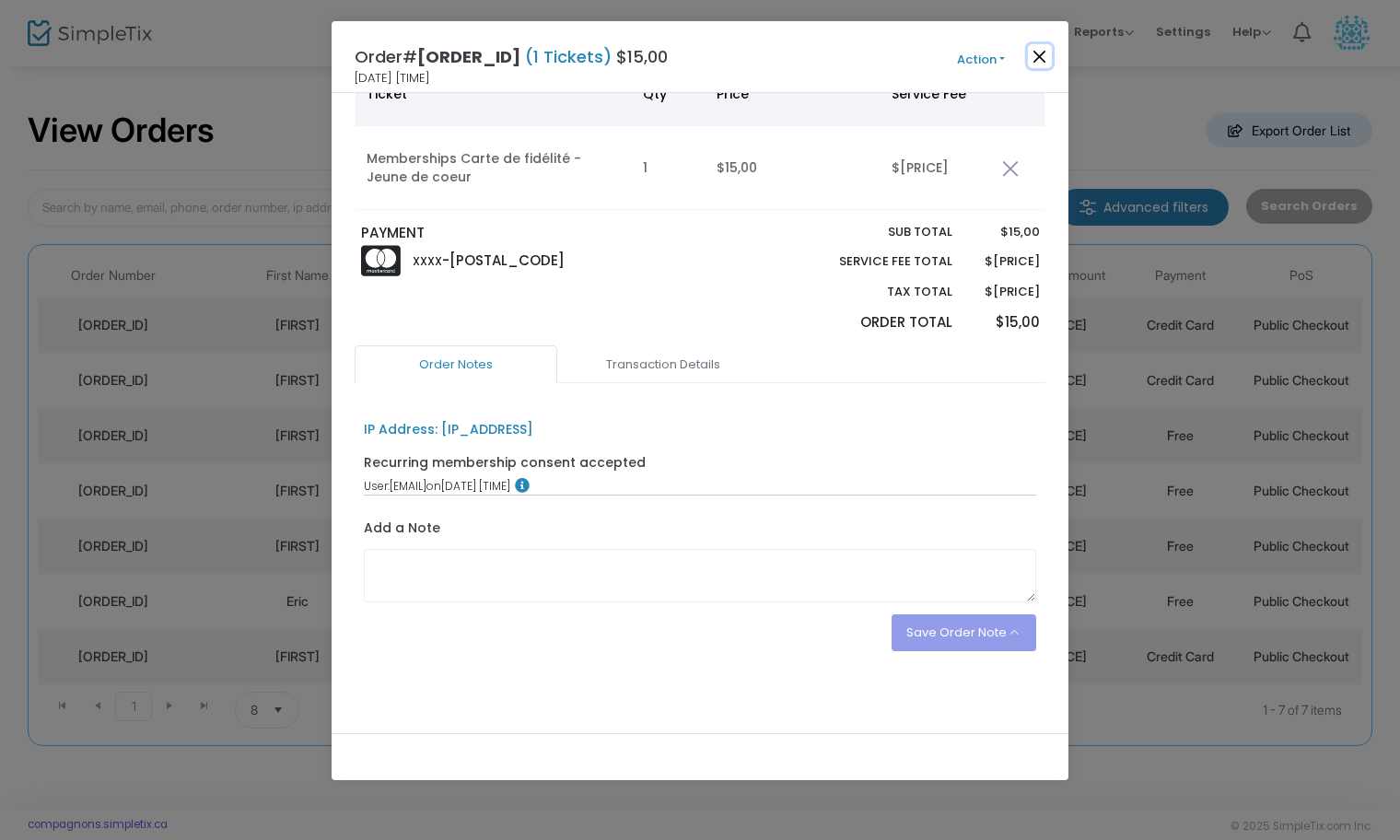click 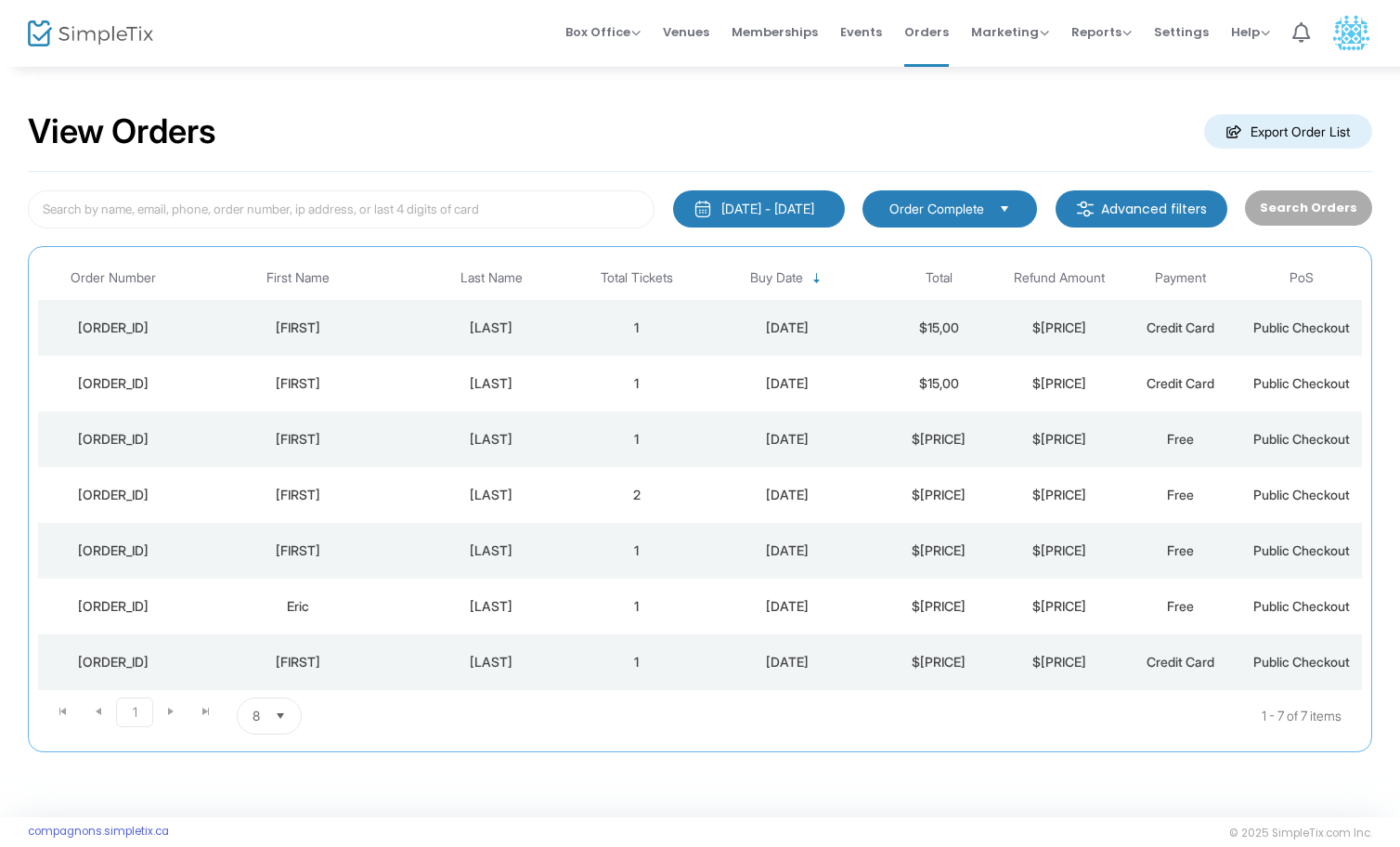 click on "[ORDER_ID]" 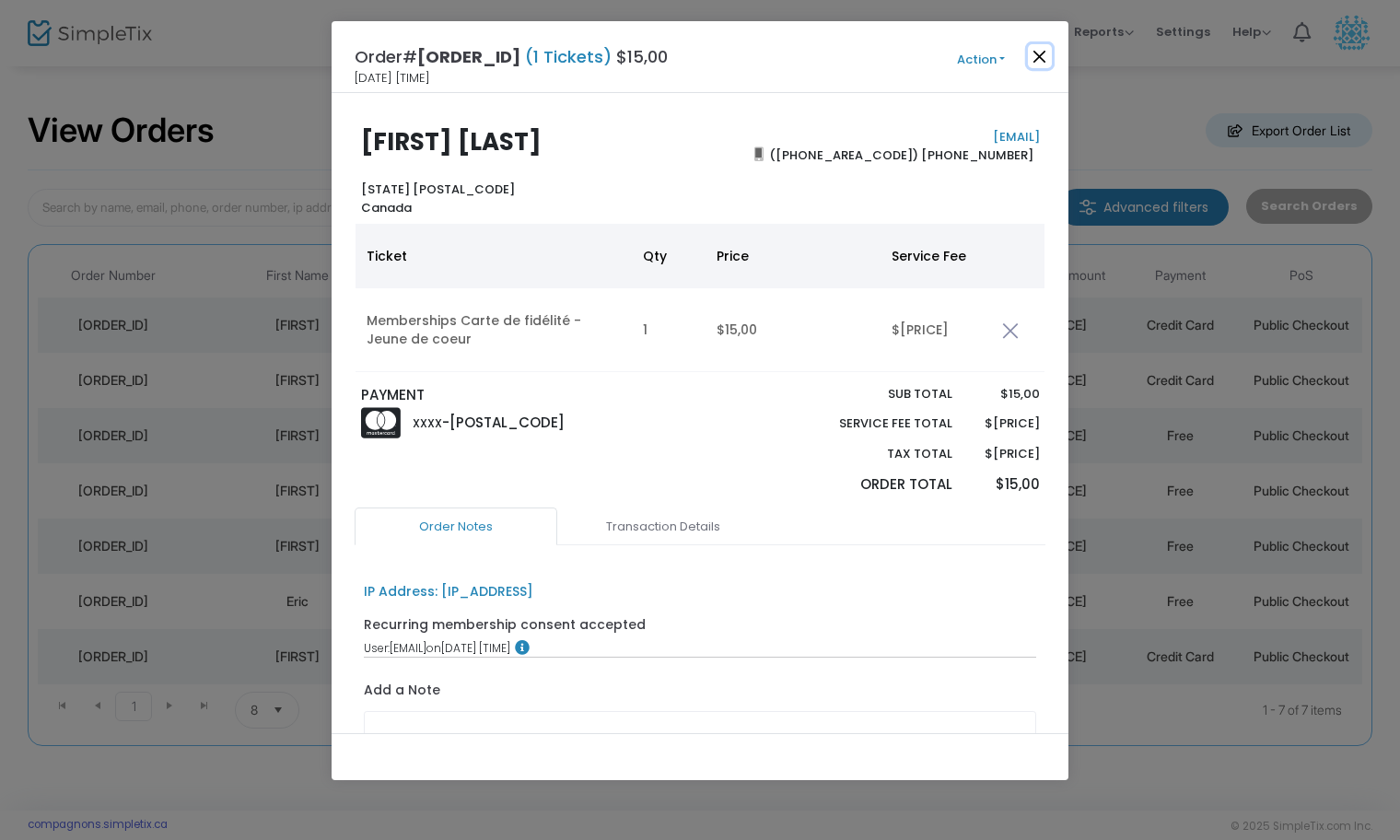click 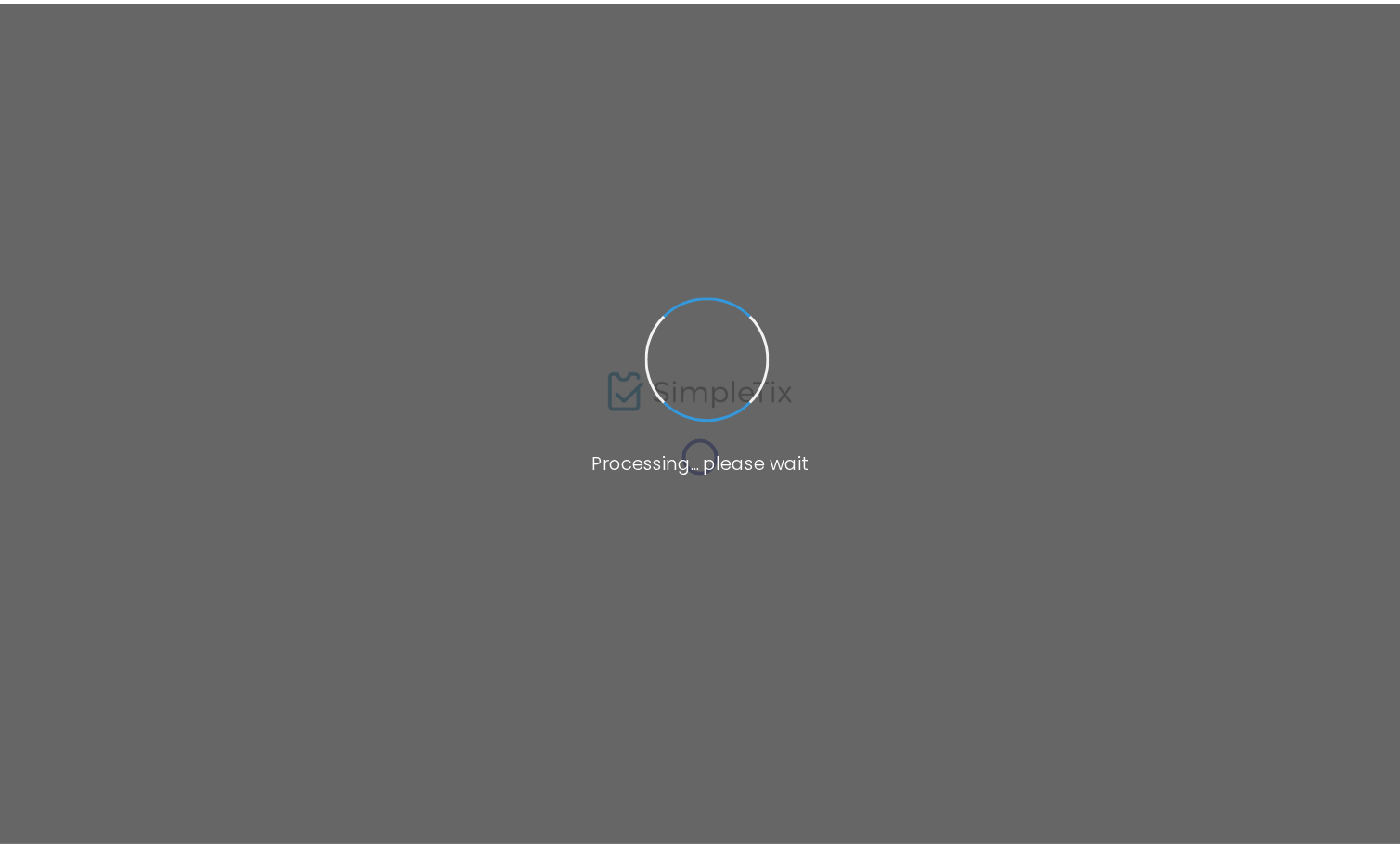 scroll, scrollTop: 0, scrollLeft: 0, axis: both 